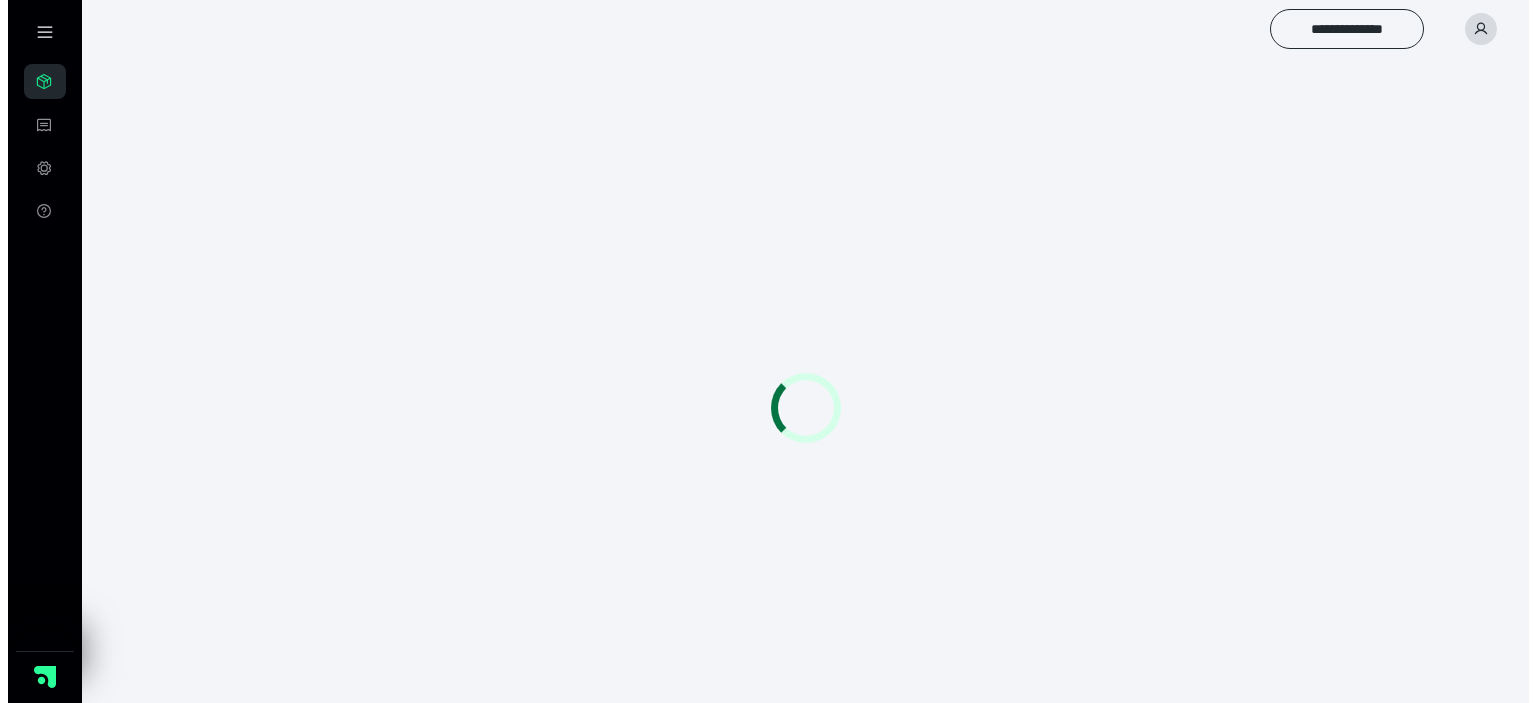 scroll, scrollTop: 0, scrollLeft: 0, axis: both 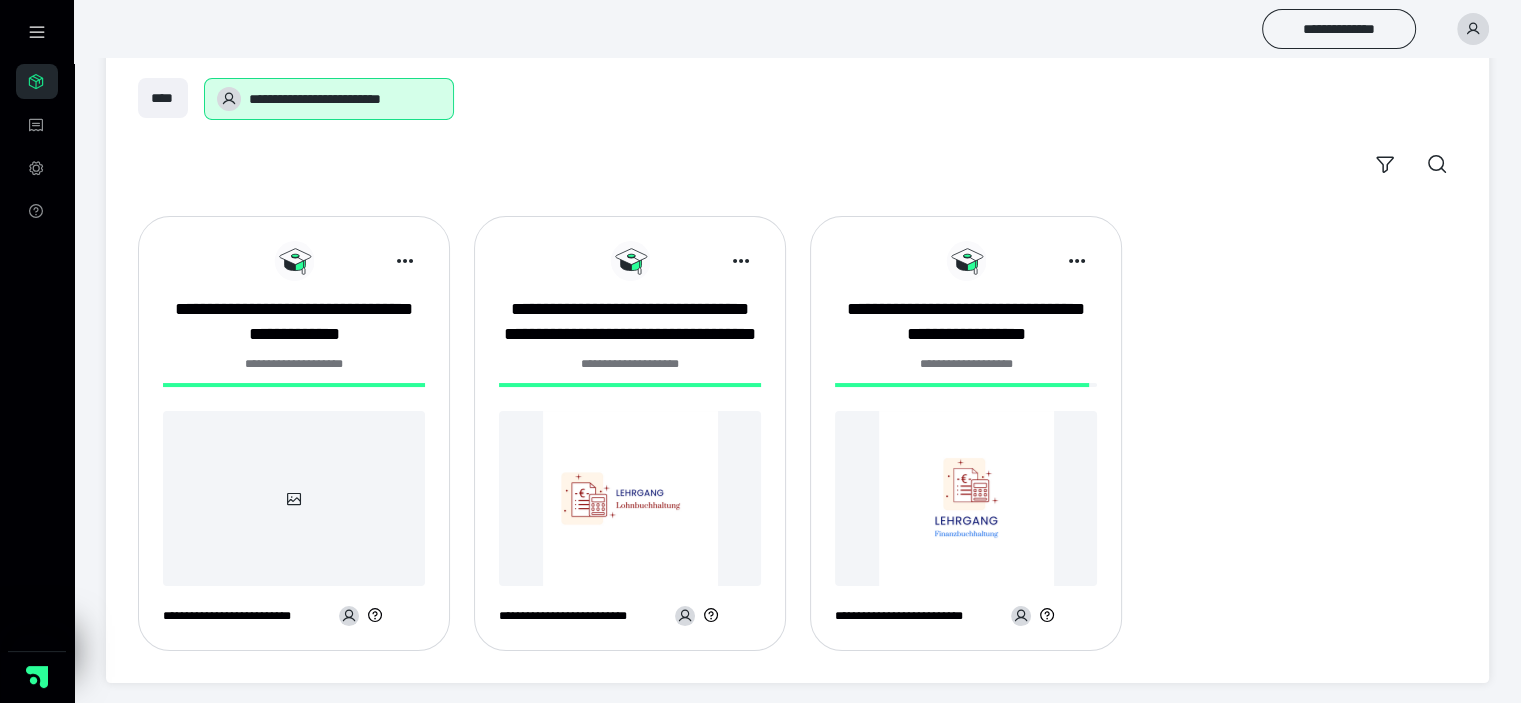 click at bounding box center [966, 498] 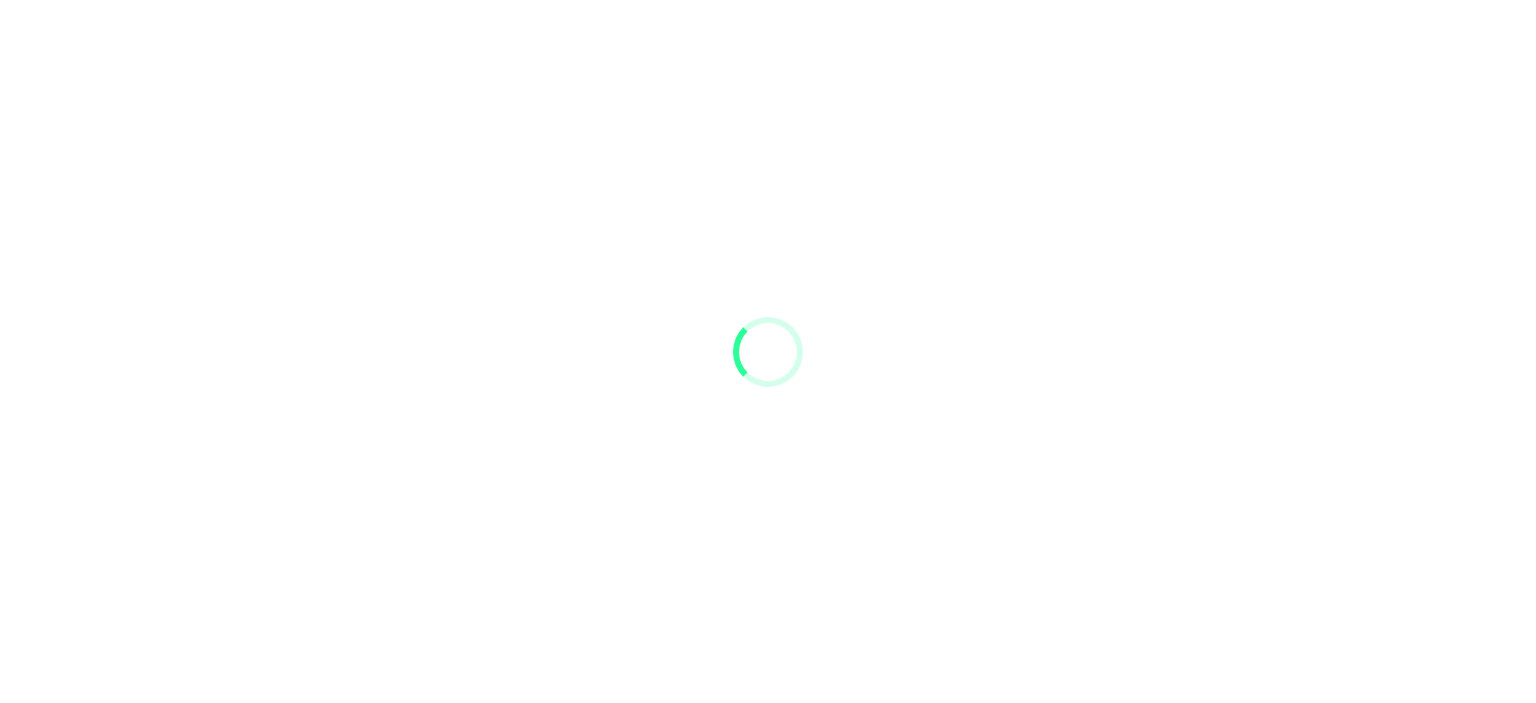 scroll, scrollTop: 0, scrollLeft: 0, axis: both 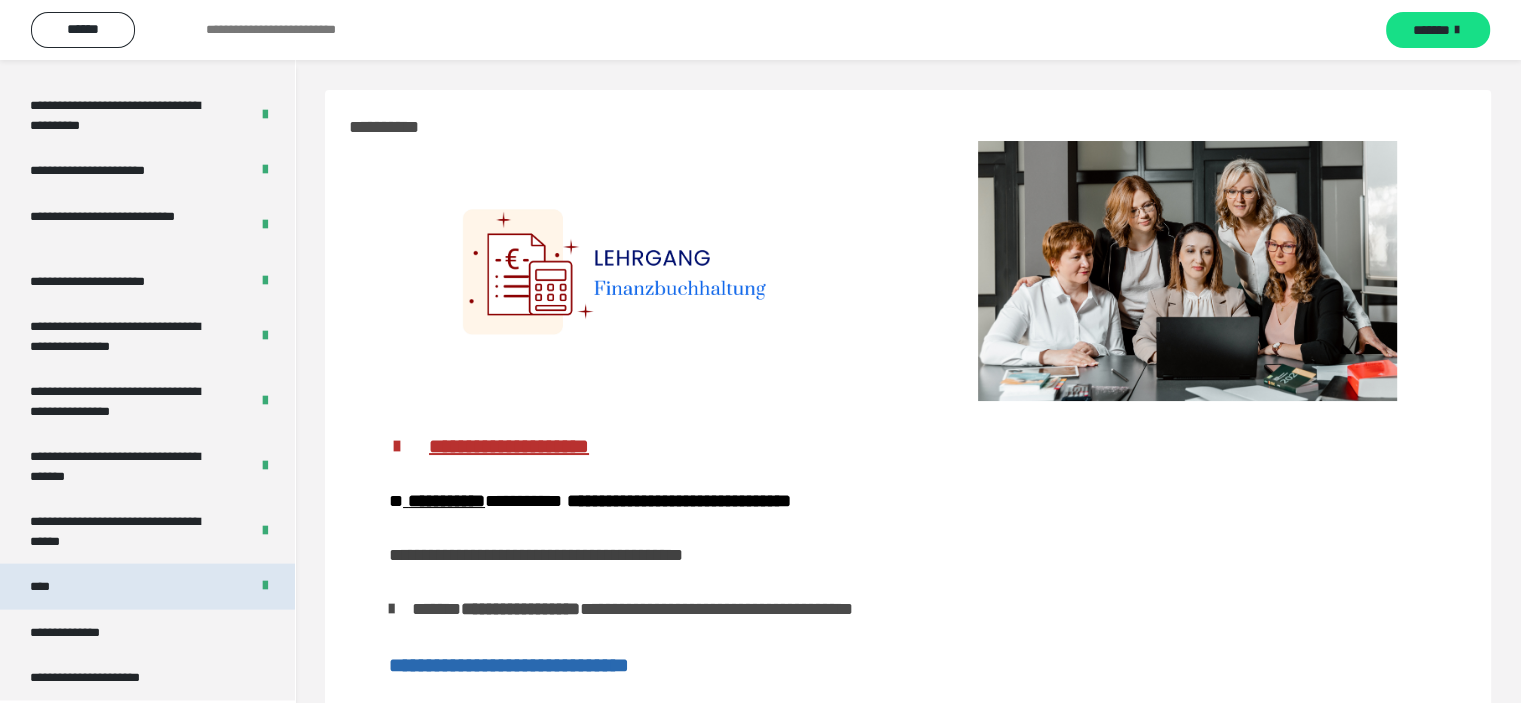 click on "****" at bounding box center (147, 587) 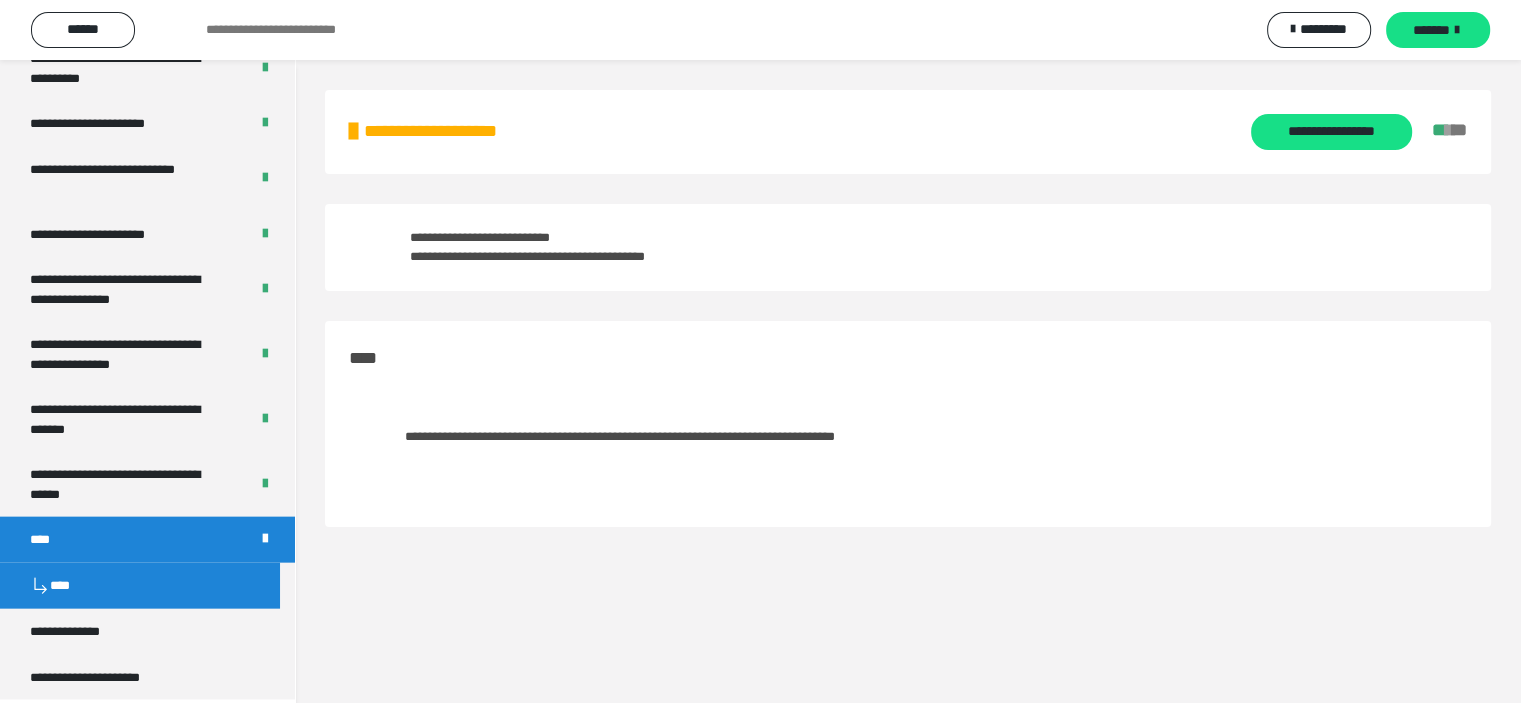 scroll, scrollTop: 4388, scrollLeft: 0, axis: vertical 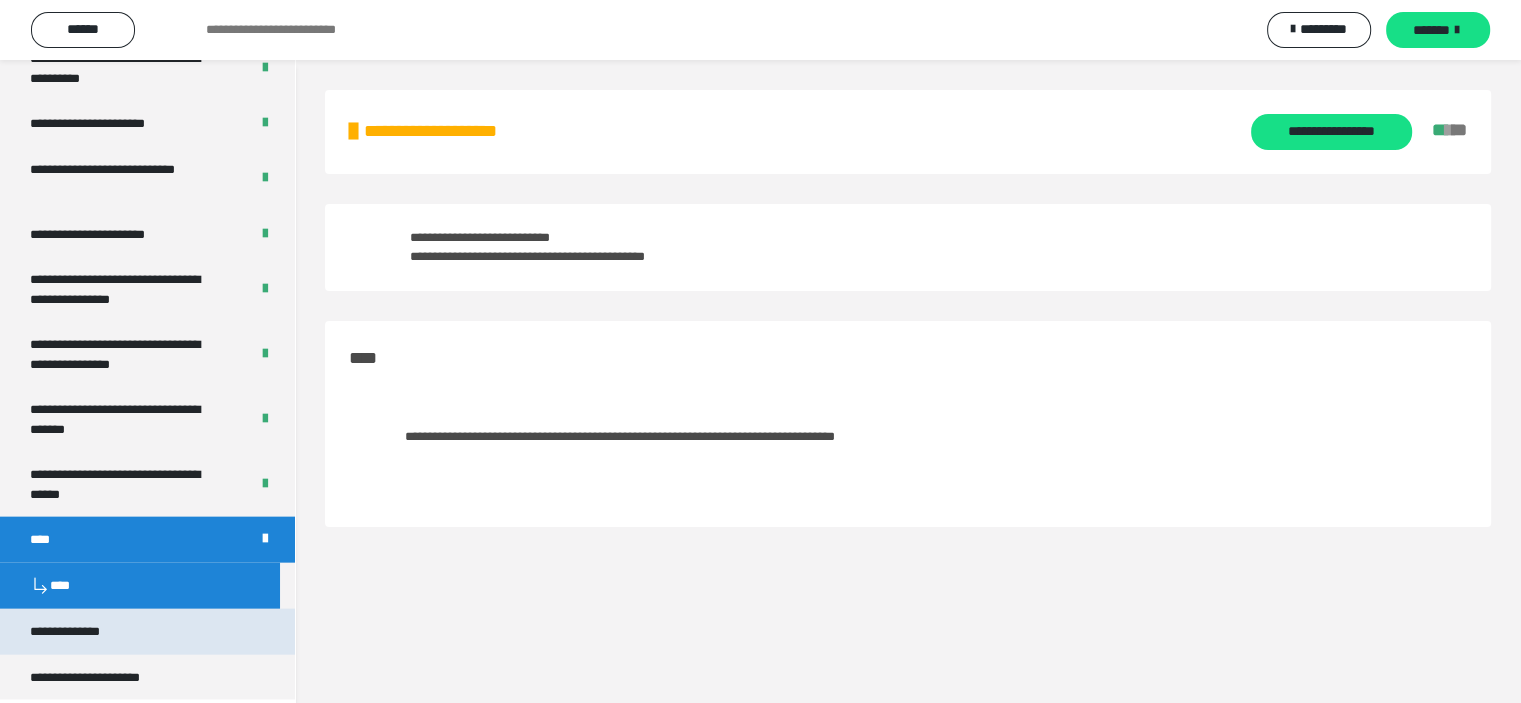 click on "**********" at bounding box center [147, 632] 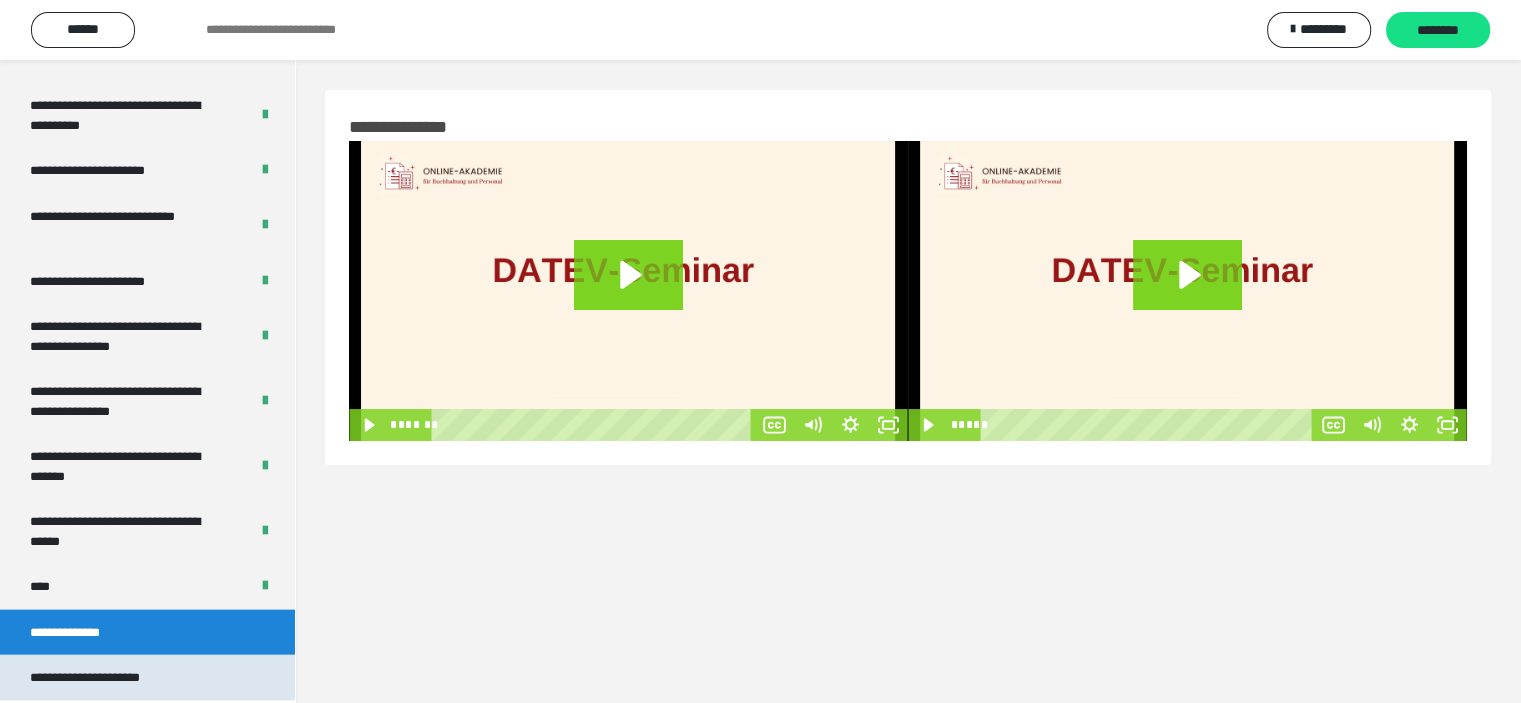 click on "**********" at bounding box center [106, 678] 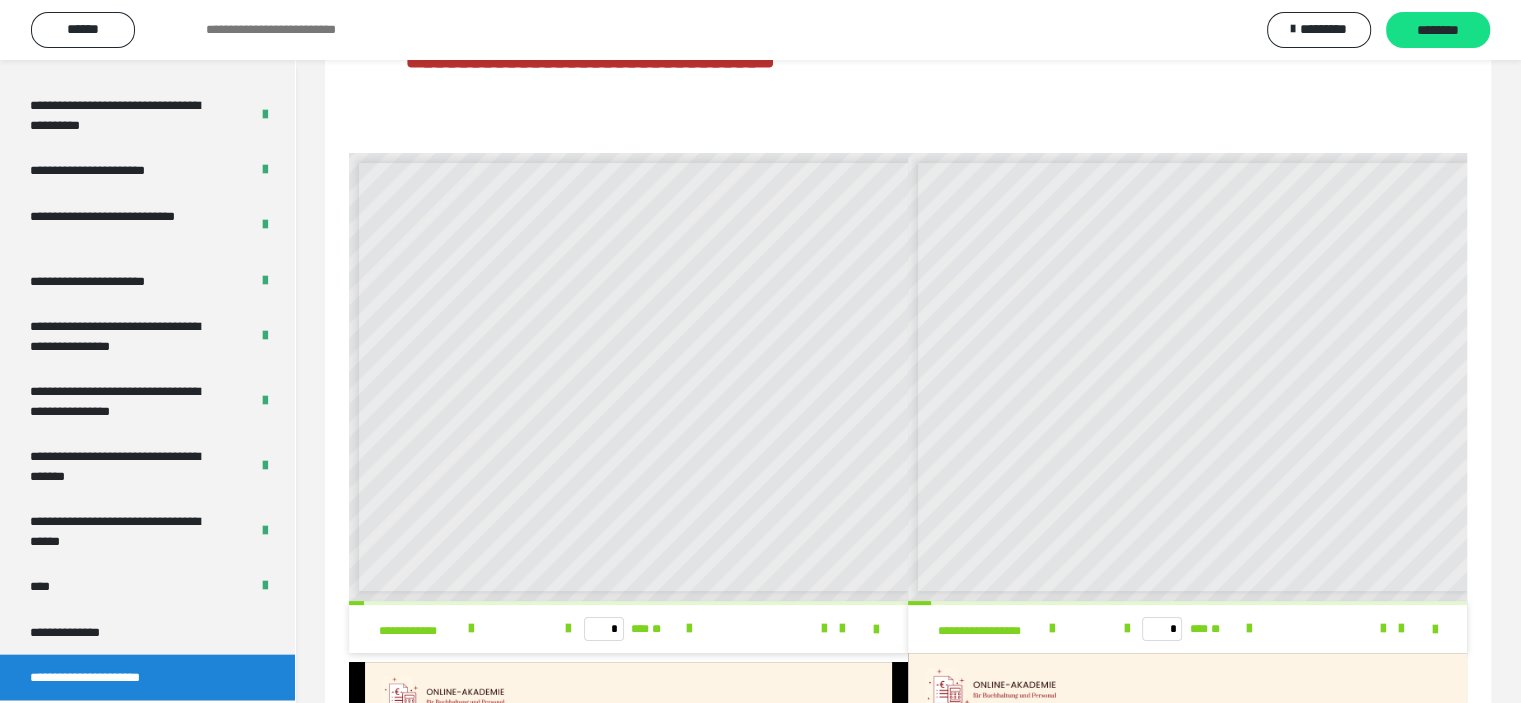 scroll, scrollTop: 300, scrollLeft: 0, axis: vertical 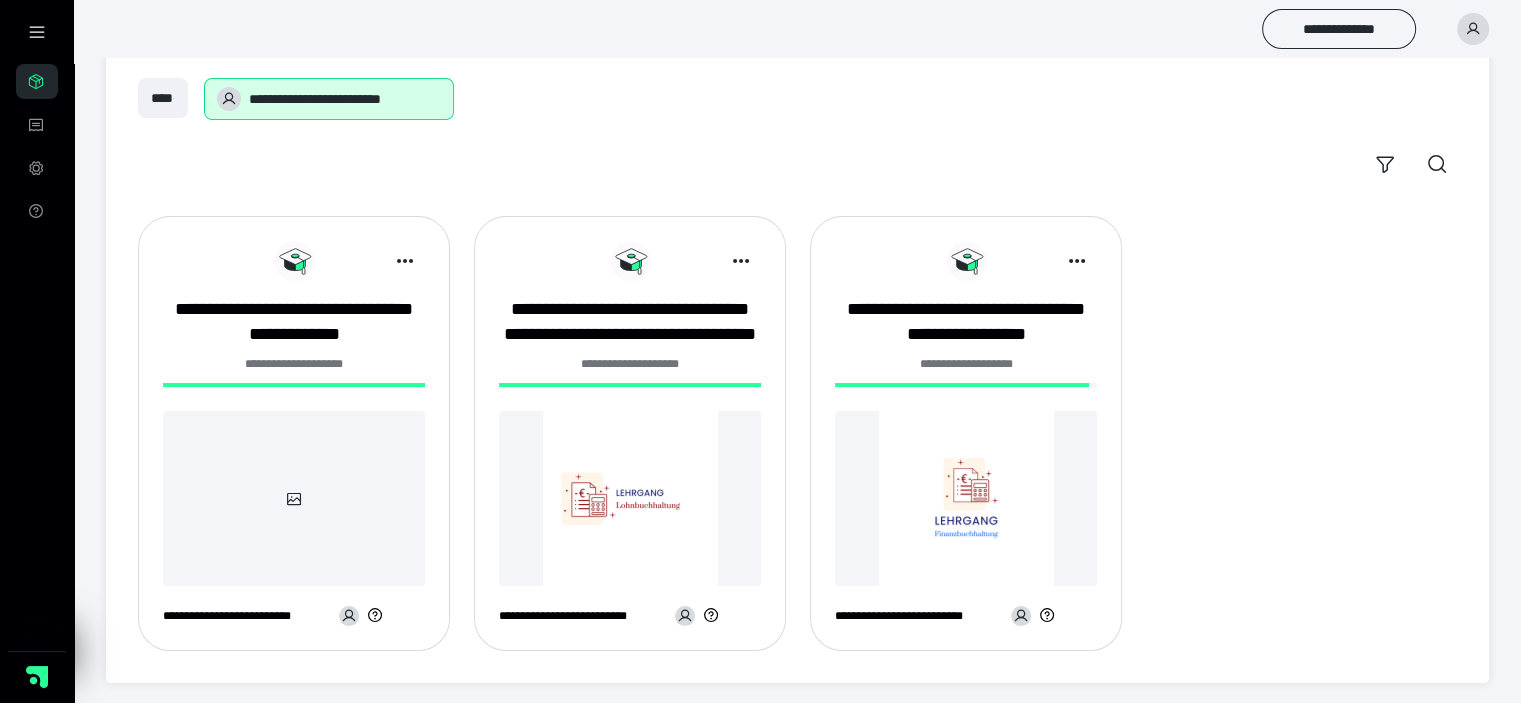 click at bounding box center (630, 498) 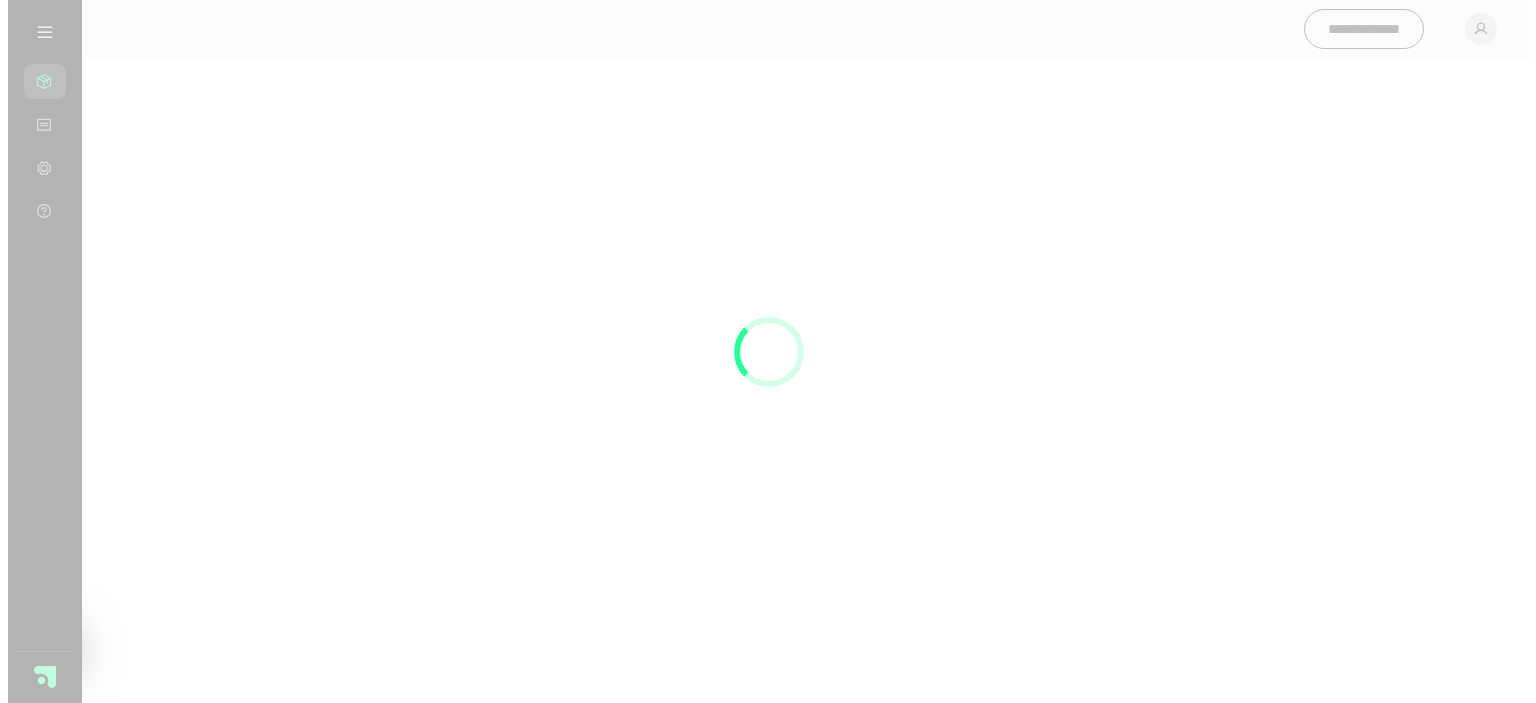 scroll, scrollTop: 0, scrollLeft: 0, axis: both 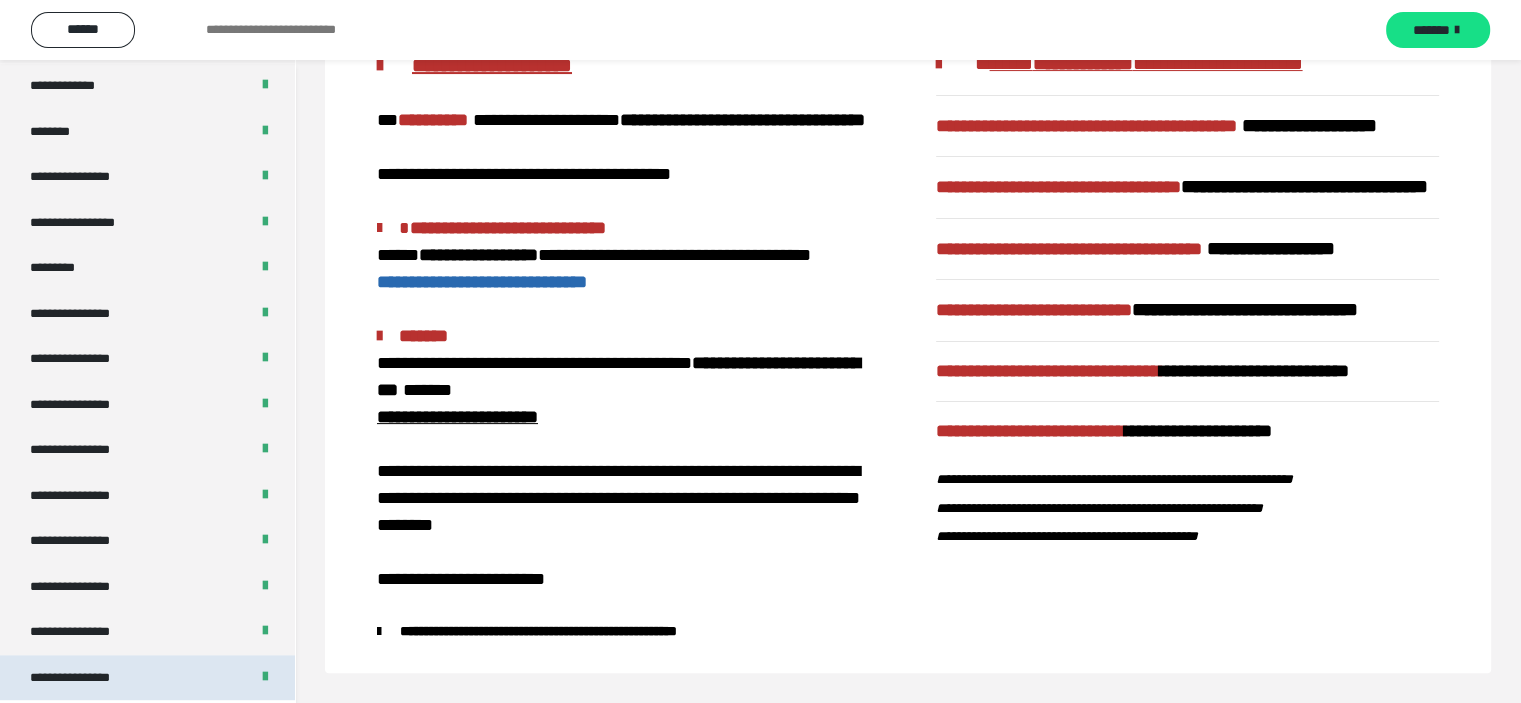 click on "**********" at bounding box center (147, 678) 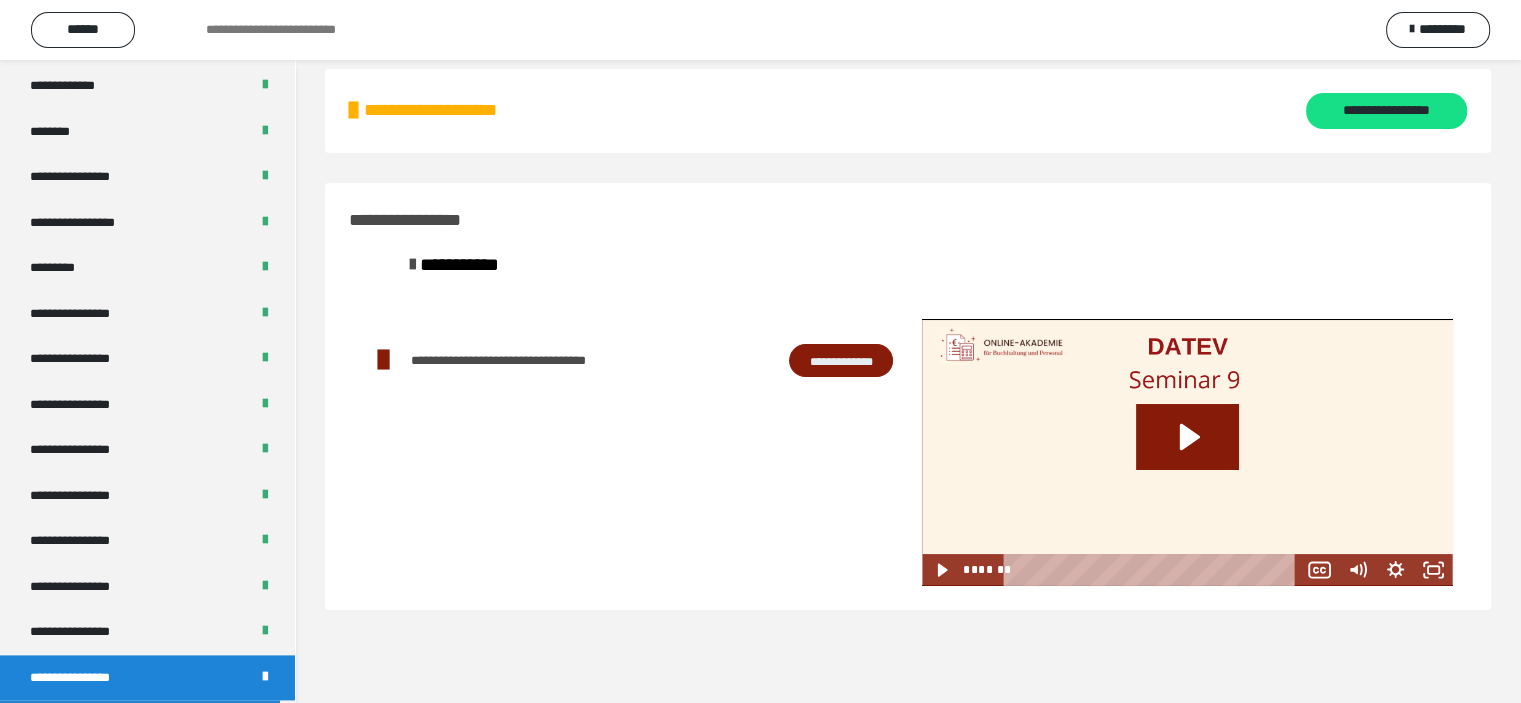 scroll, scrollTop: 0, scrollLeft: 0, axis: both 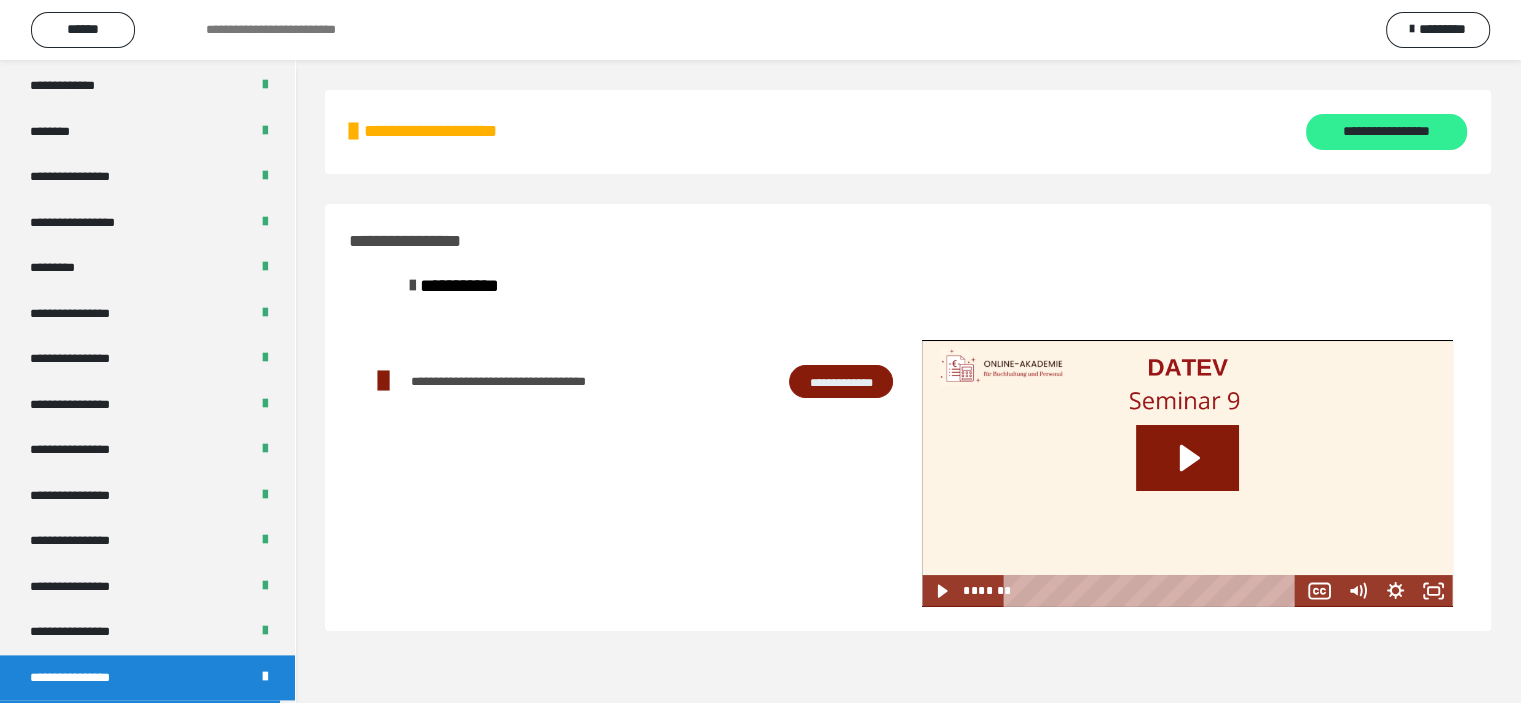 click on "**********" at bounding box center (1386, 132) 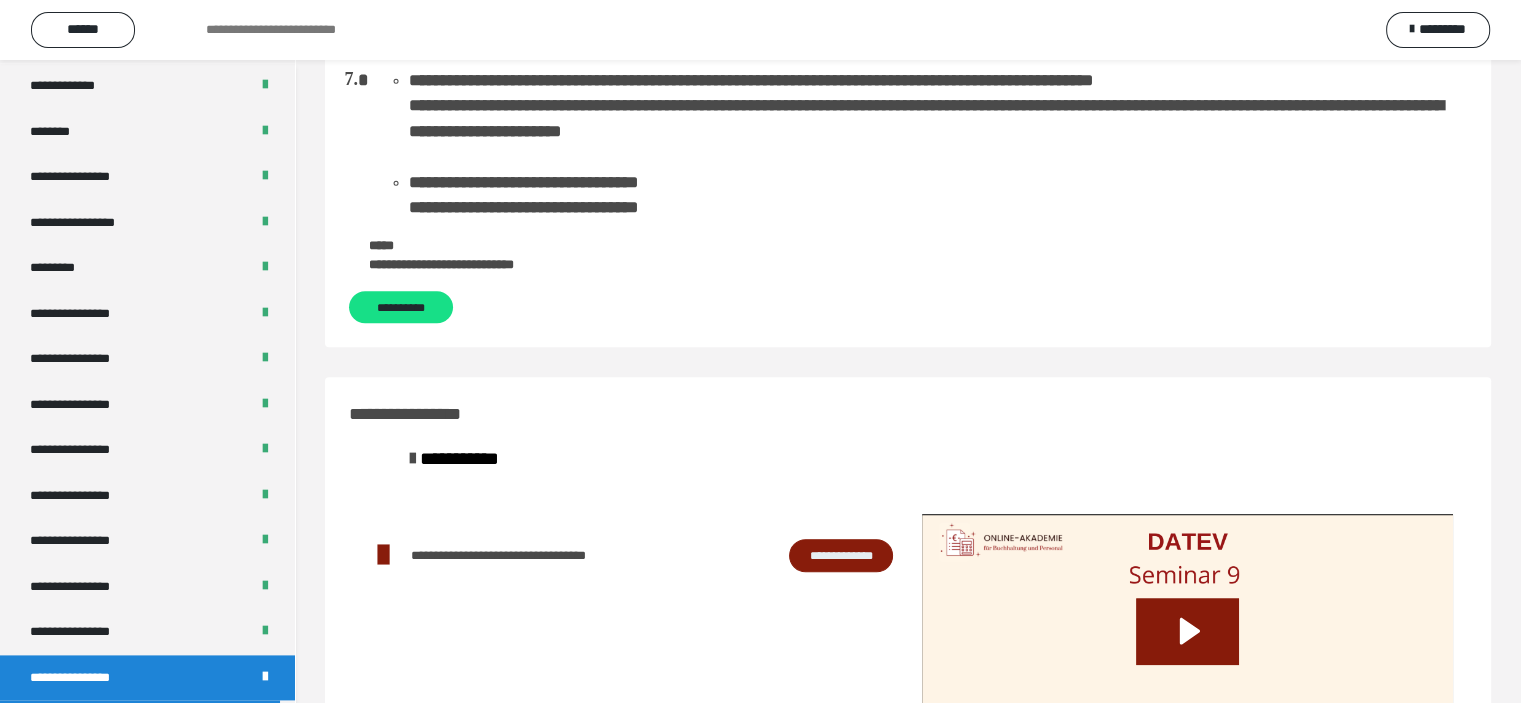 scroll, scrollTop: 1322, scrollLeft: 0, axis: vertical 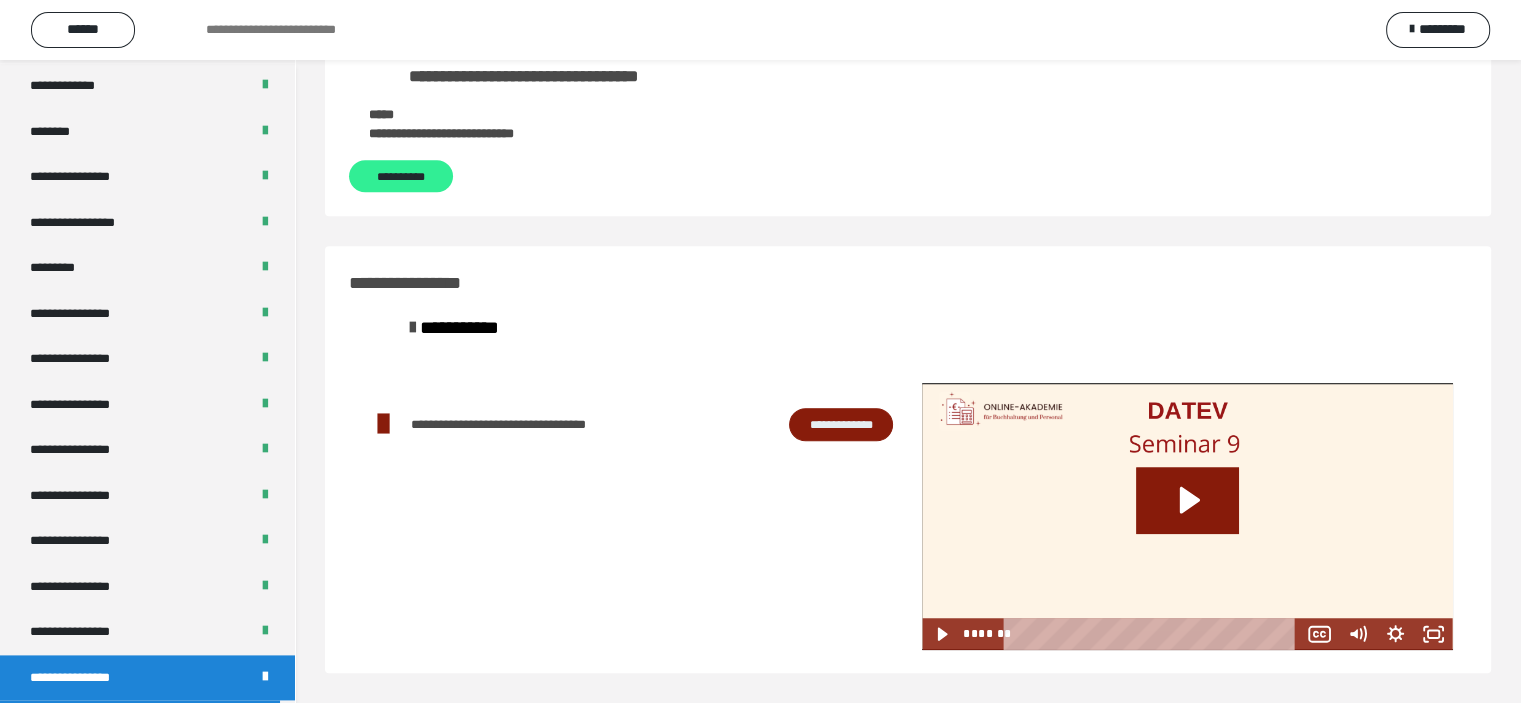 click on "**********" at bounding box center (401, 176) 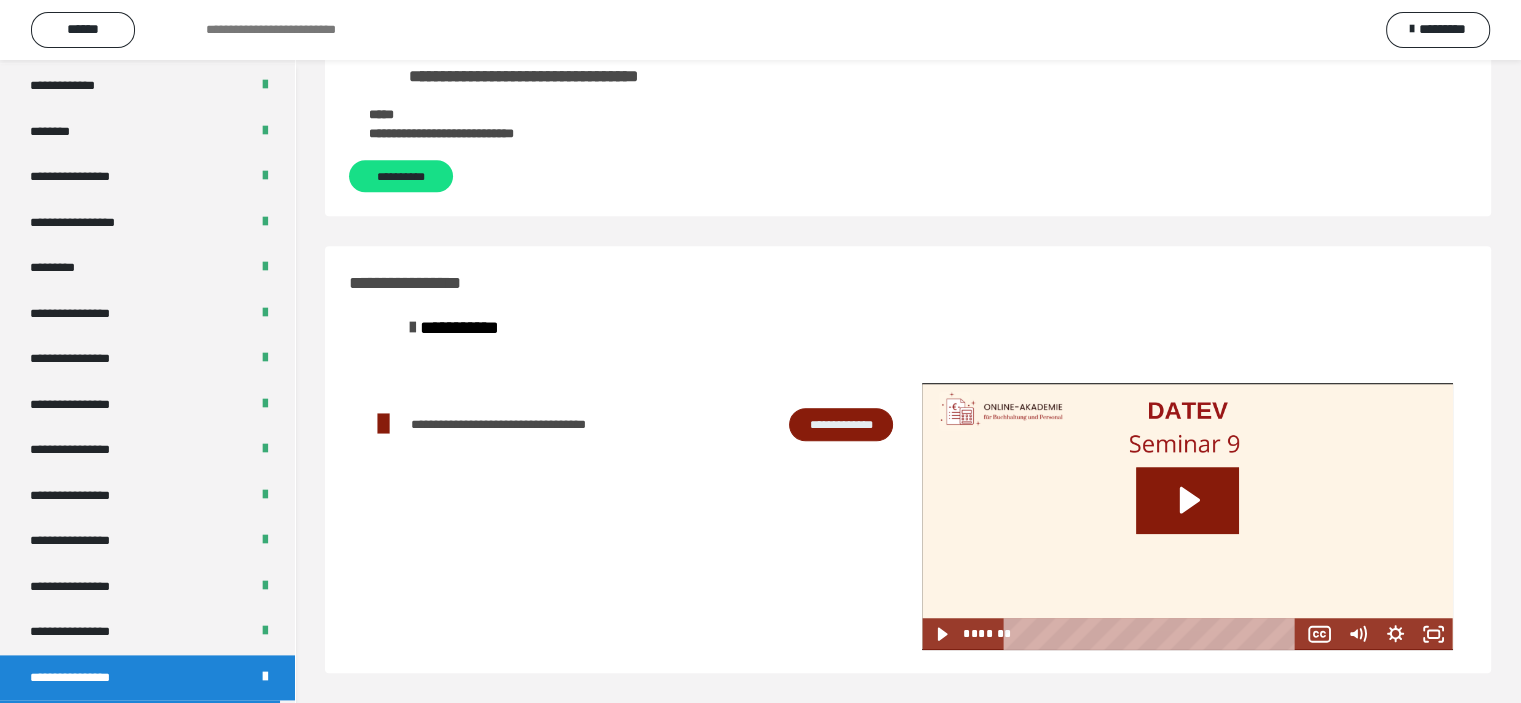 scroll, scrollTop: 0, scrollLeft: 0, axis: both 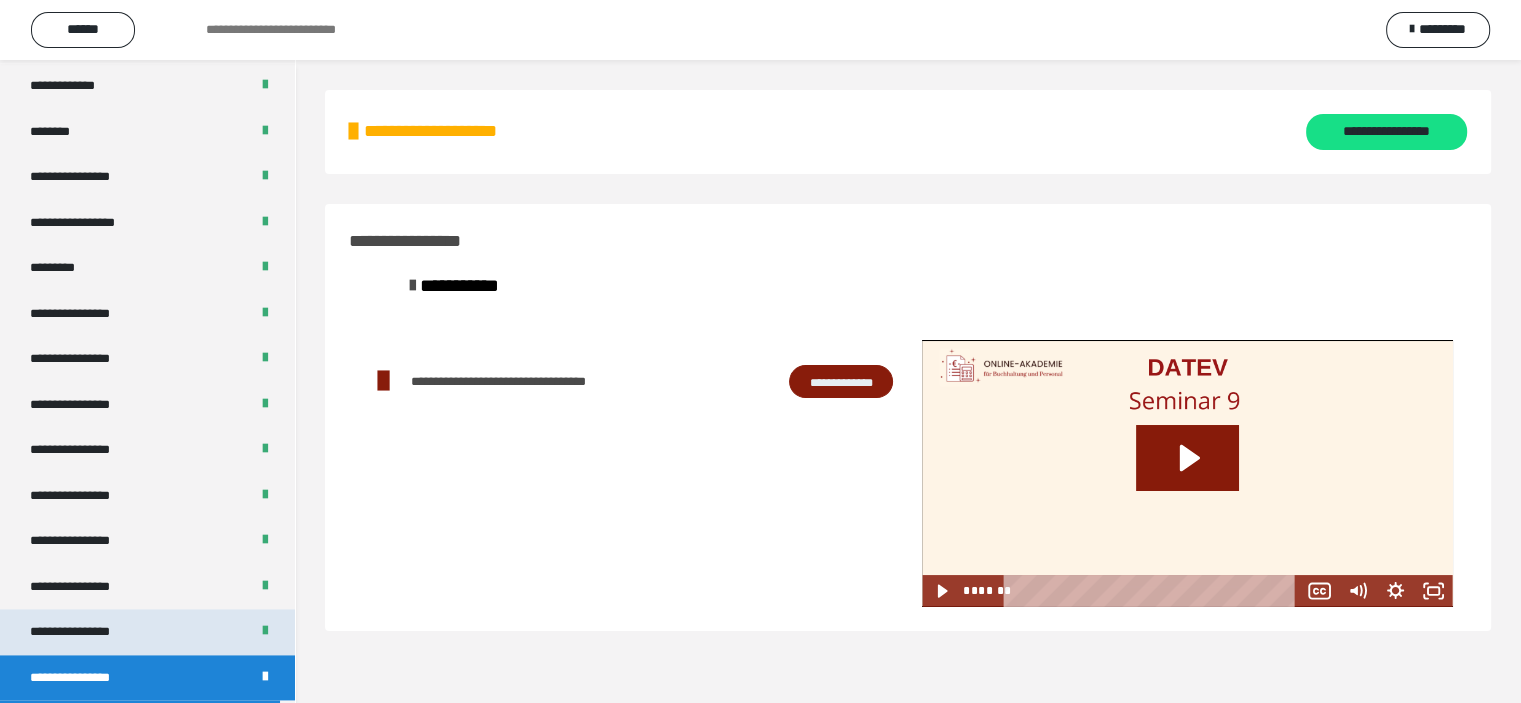 click on "**********" at bounding box center [147, 632] 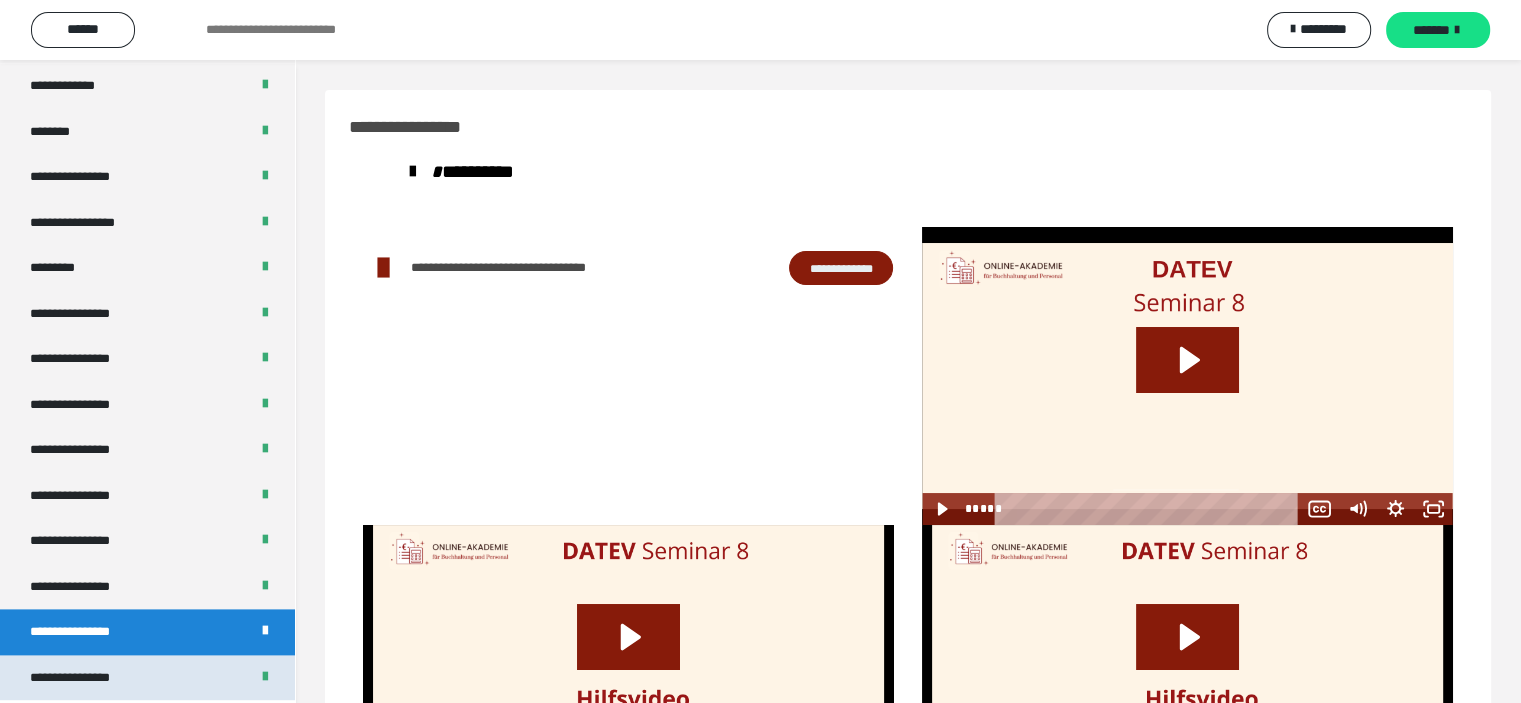 click on "**********" at bounding box center [147, 678] 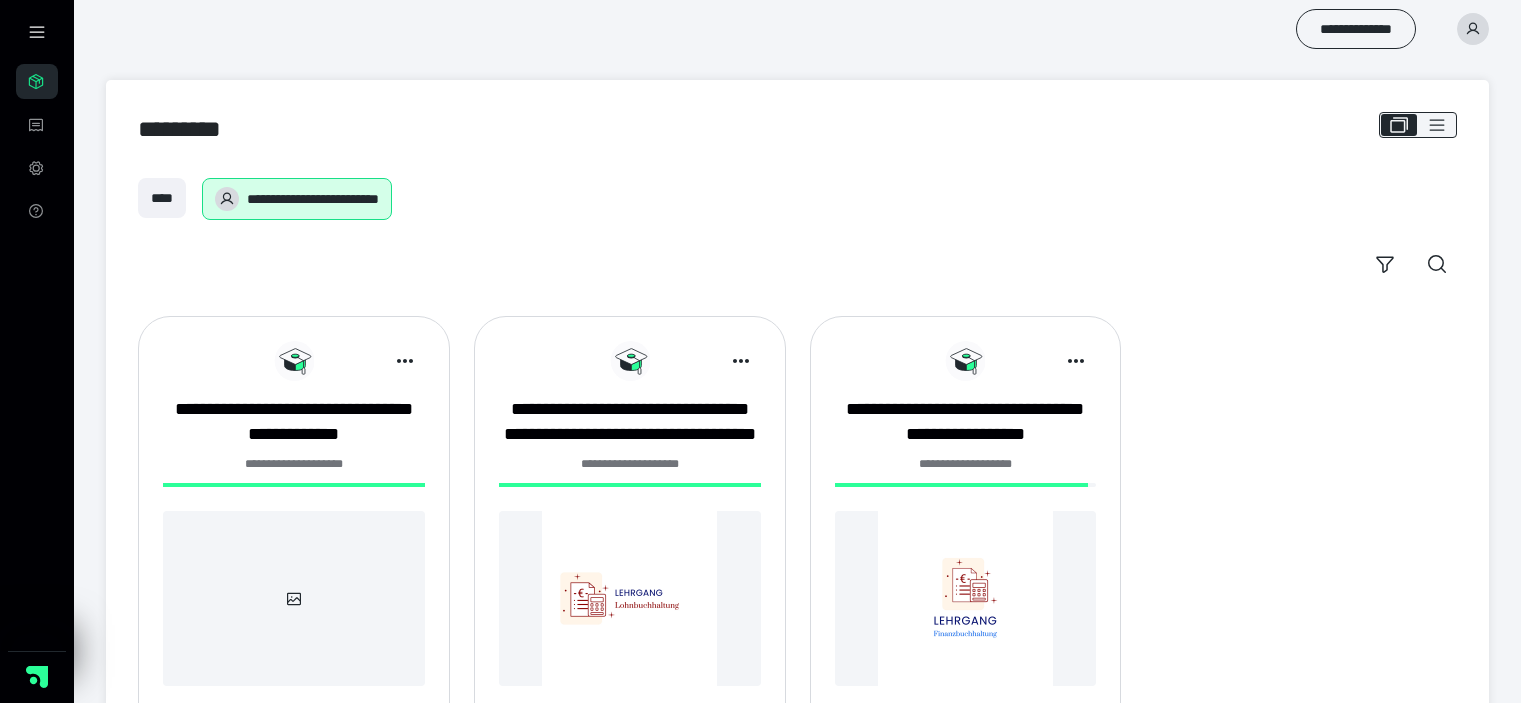 scroll, scrollTop: 0, scrollLeft: 0, axis: both 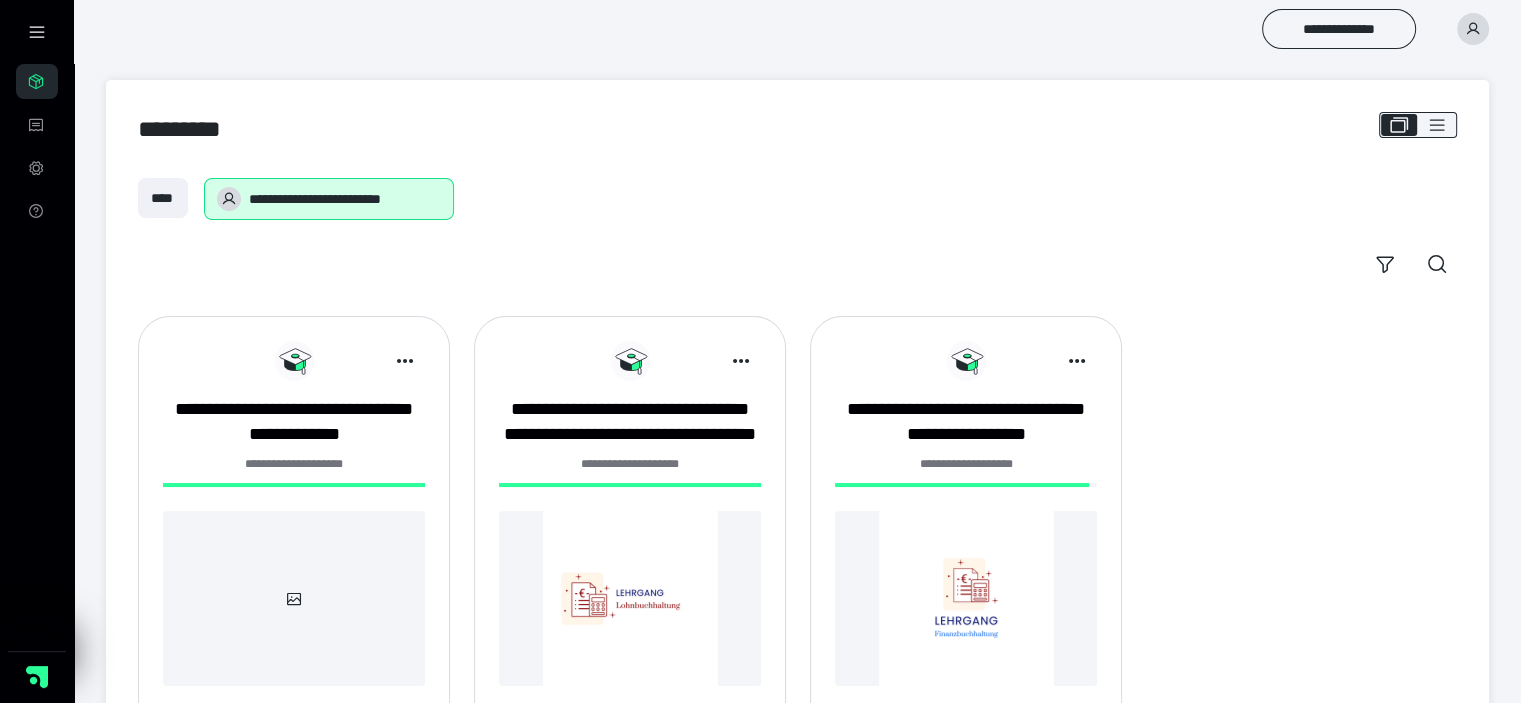 click at bounding box center (966, 598) 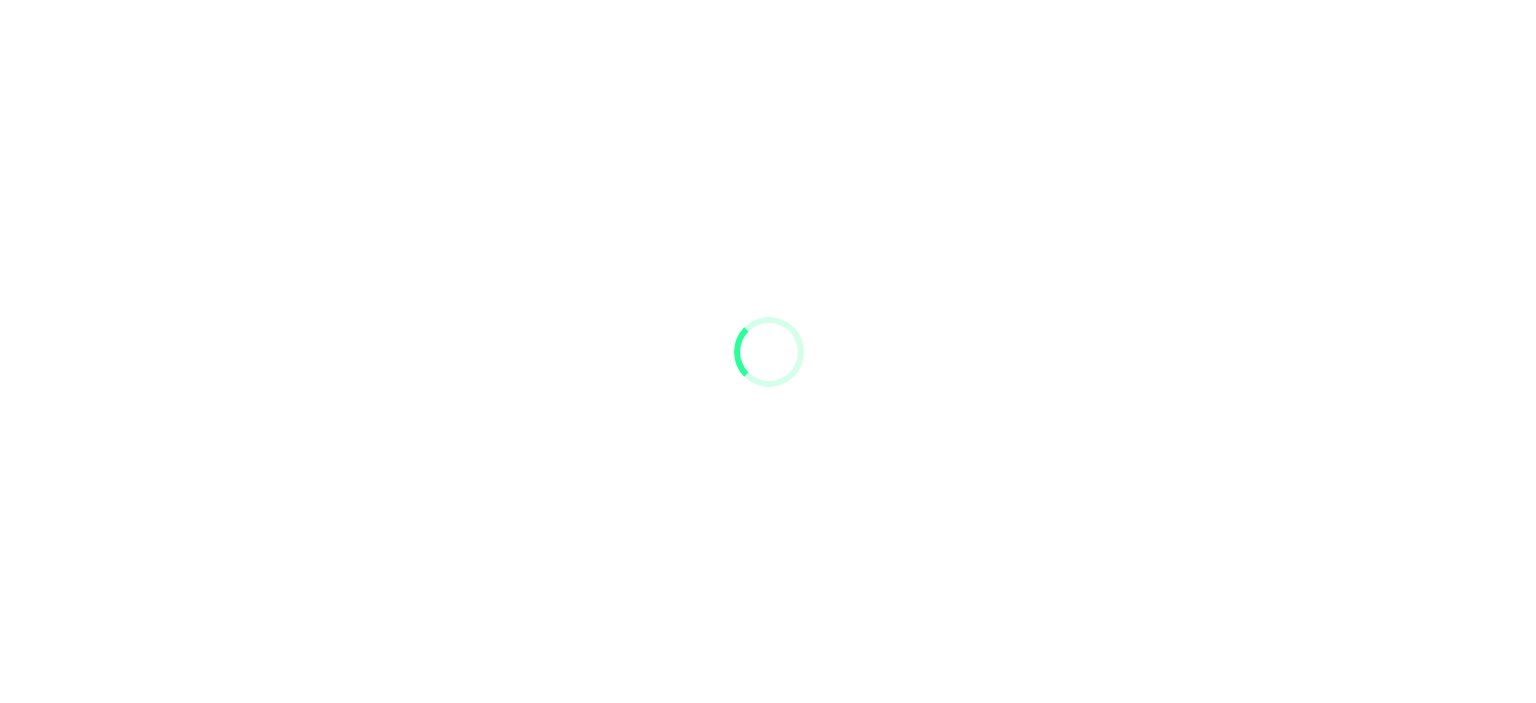 scroll, scrollTop: 0, scrollLeft: 0, axis: both 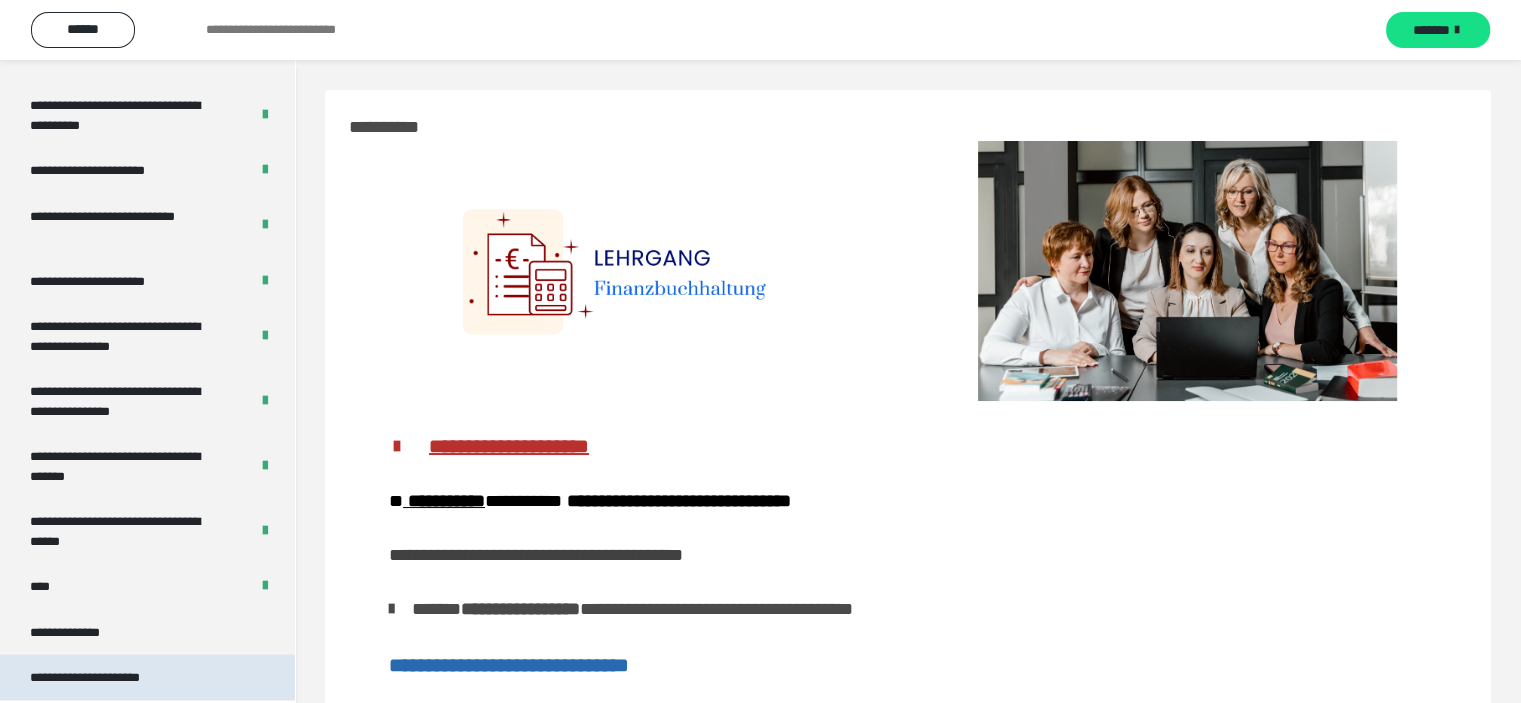 click on "**********" at bounding box center [147, 678] 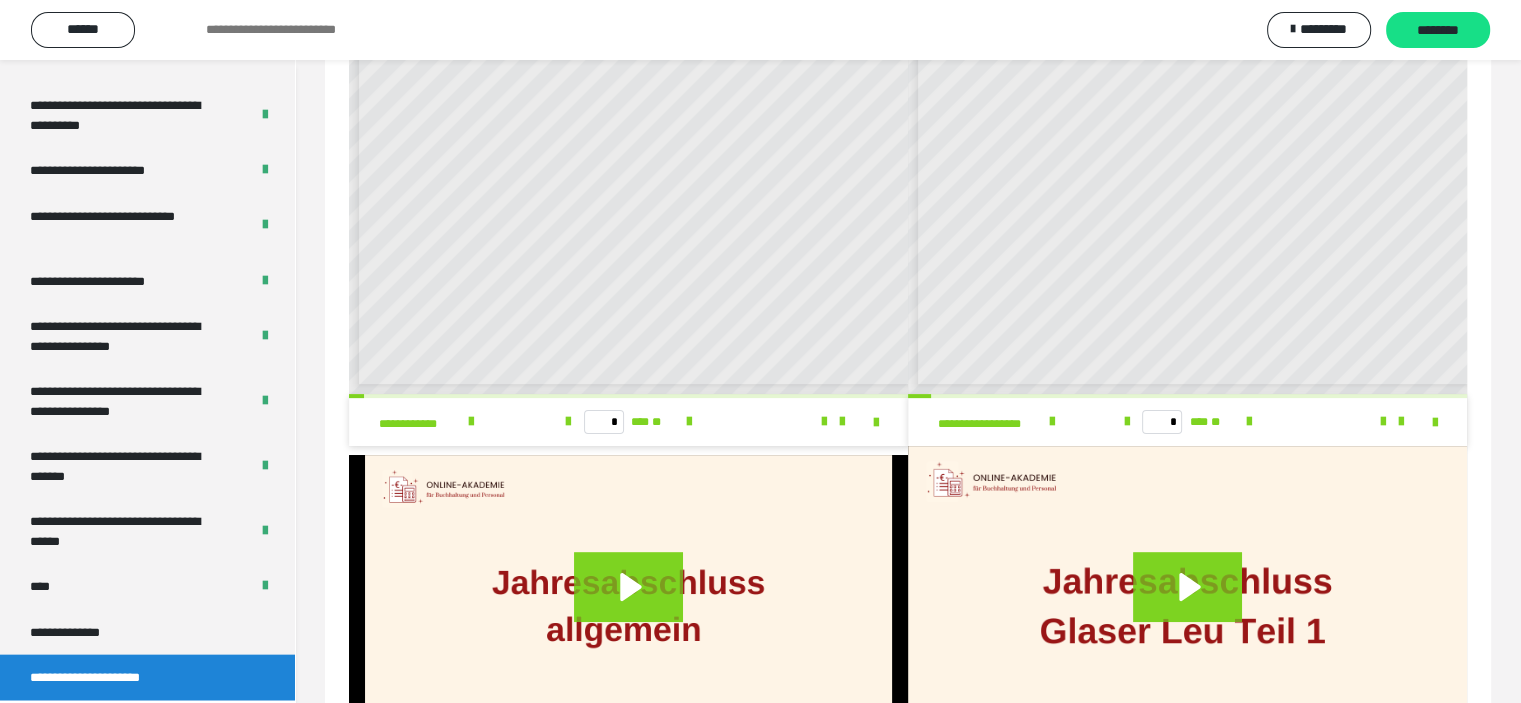 scroll, scrollTop: 500, scrollLeft: 0, axis: vertical 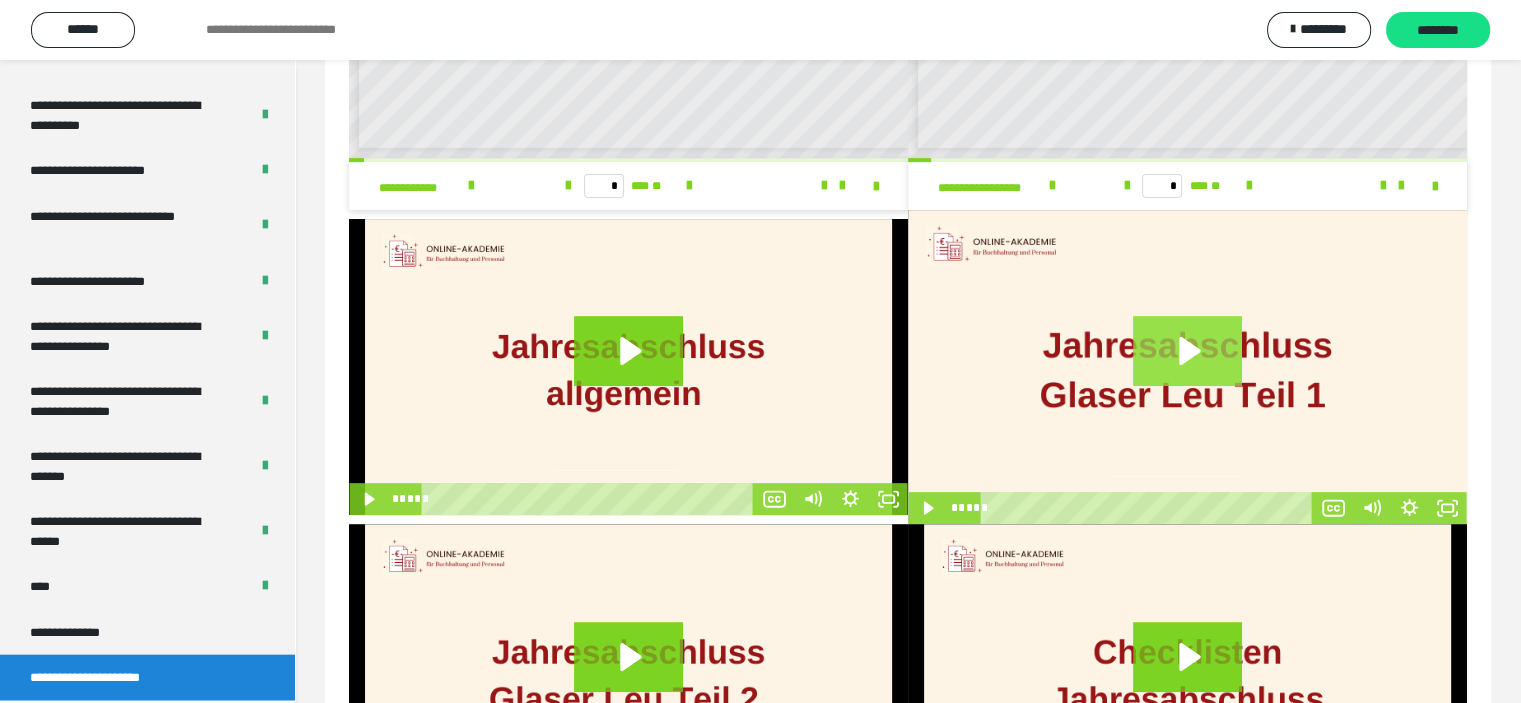 click 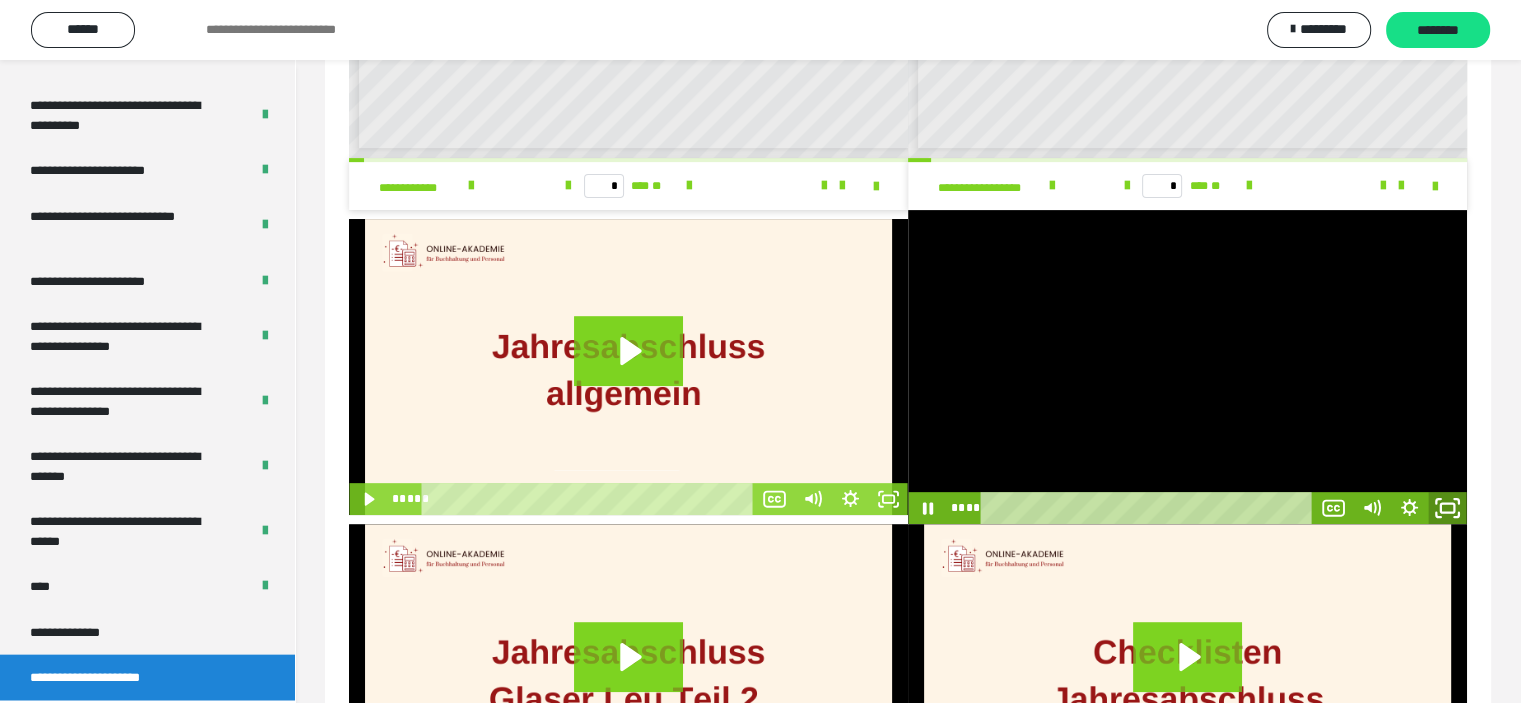 click 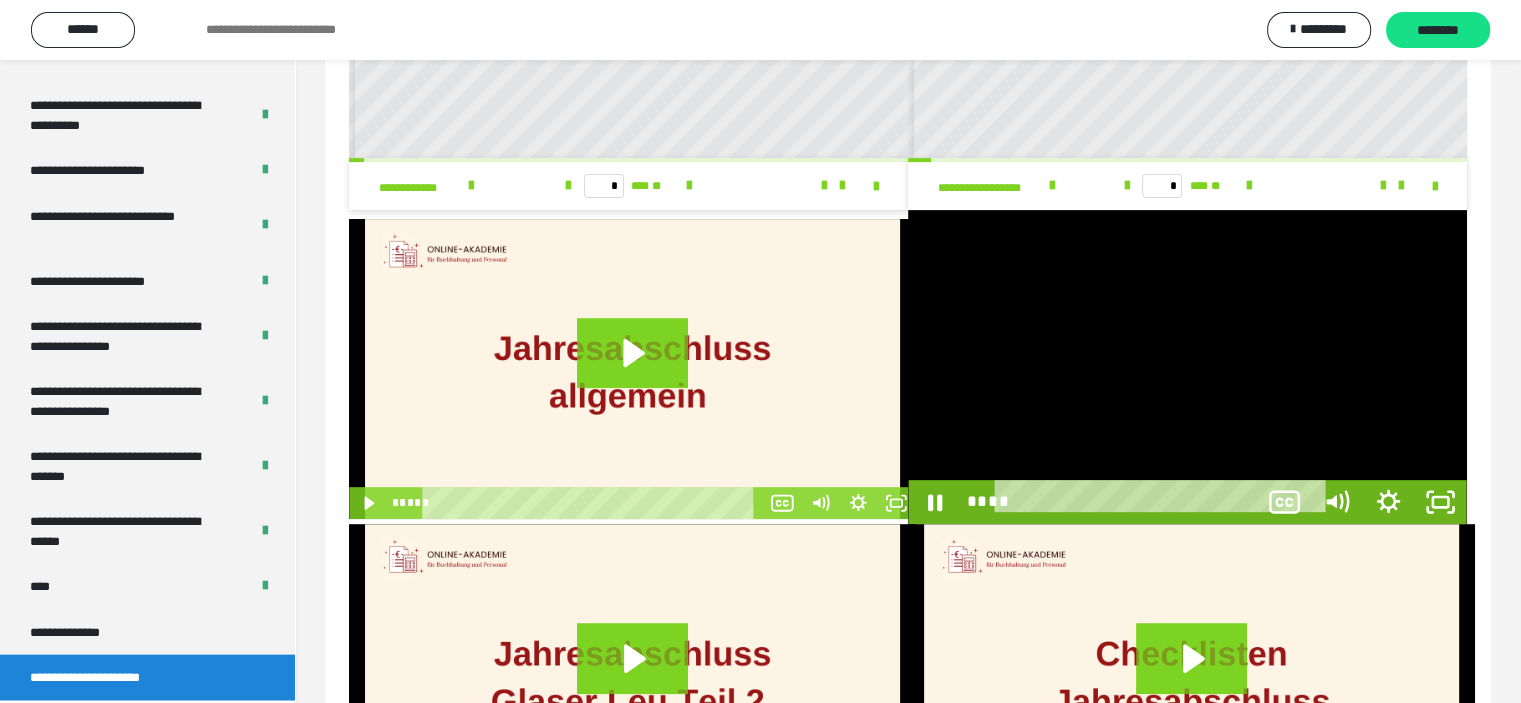 scroll, scrollTop: 4180, scrollLeft: 0, axis: vertical 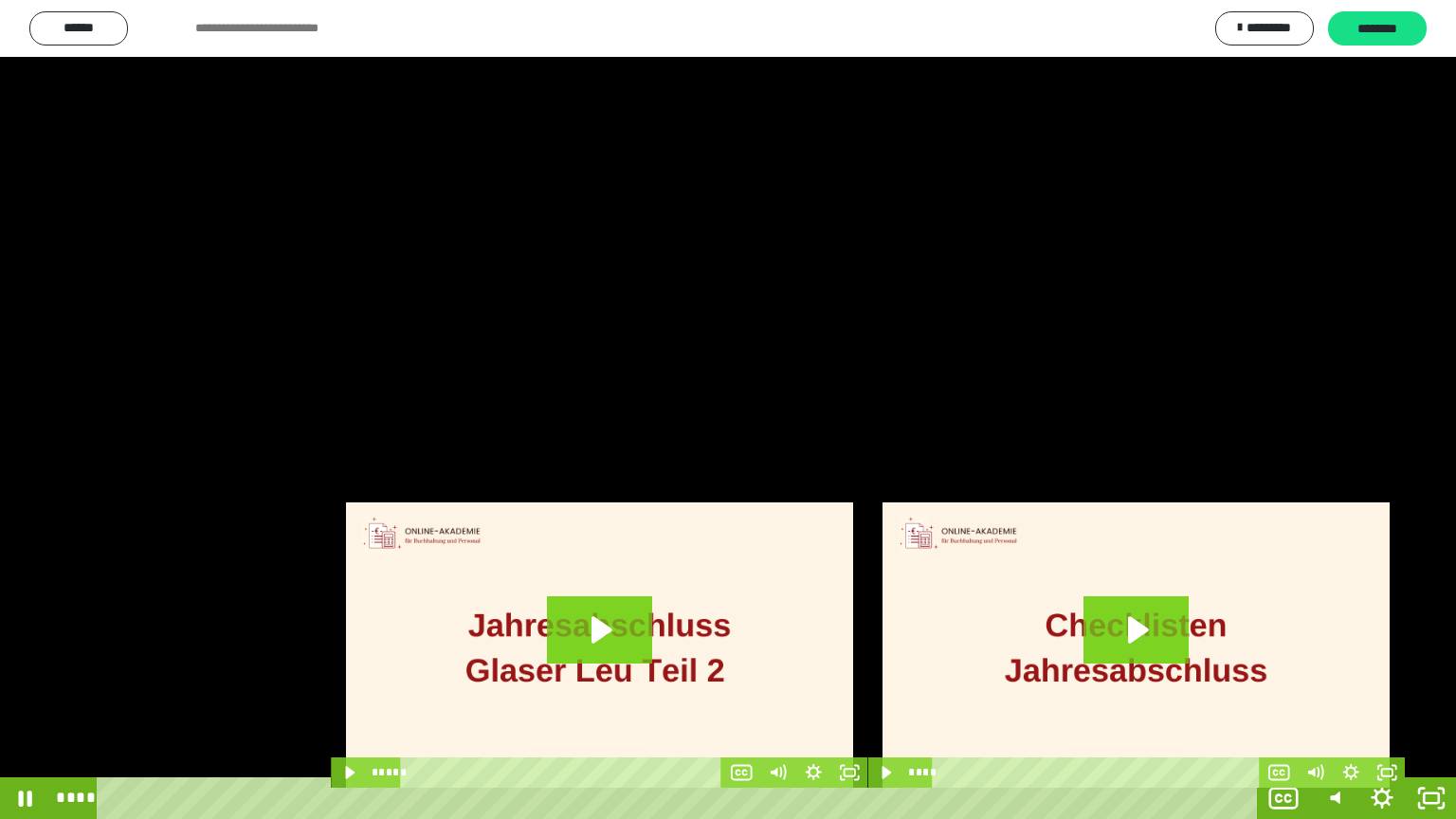 drag, startPoint x: 1327, startPoint y: 682, endPoint x: 1338, endPoint y: 734, distance: 53.150729 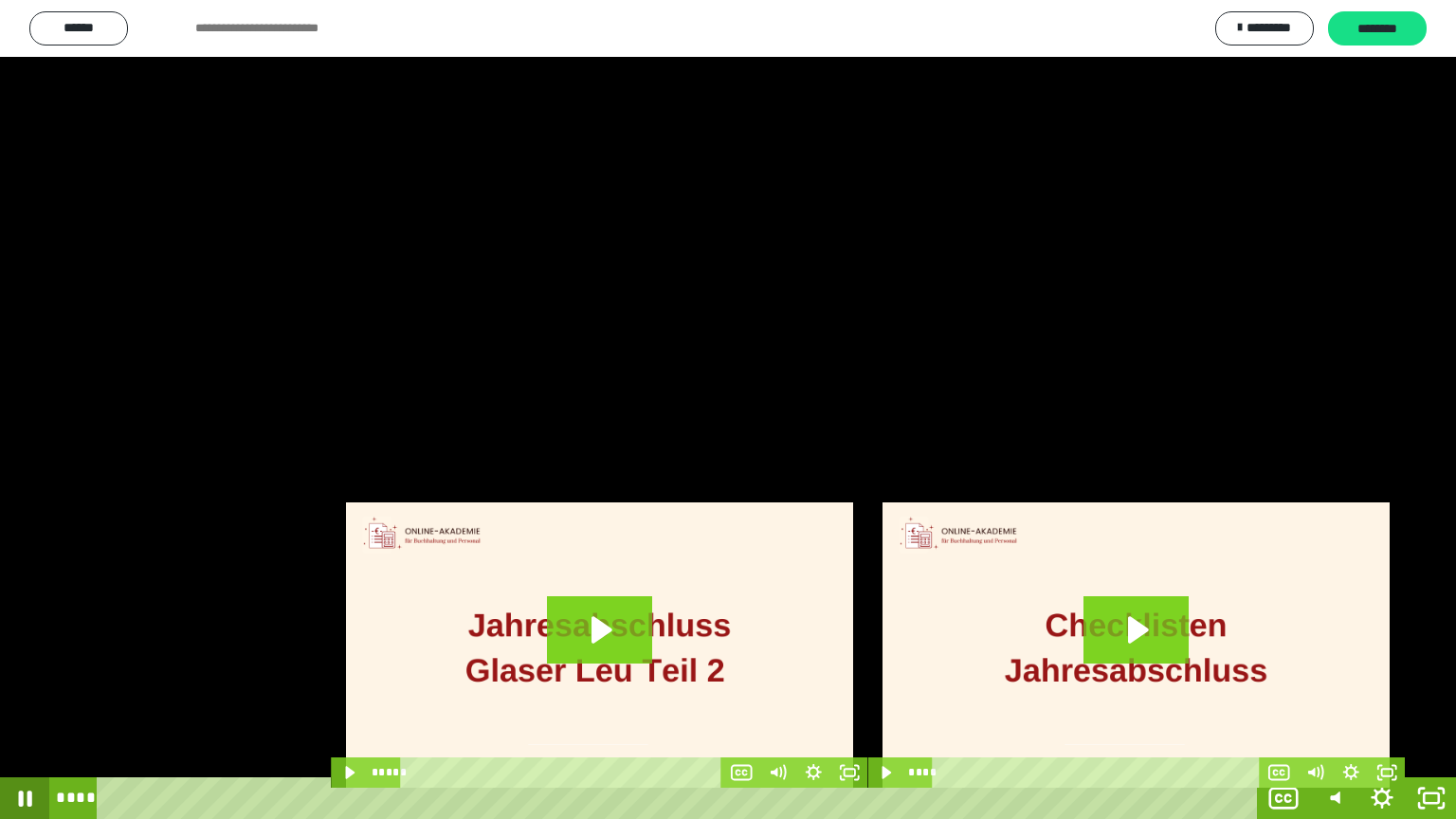 click 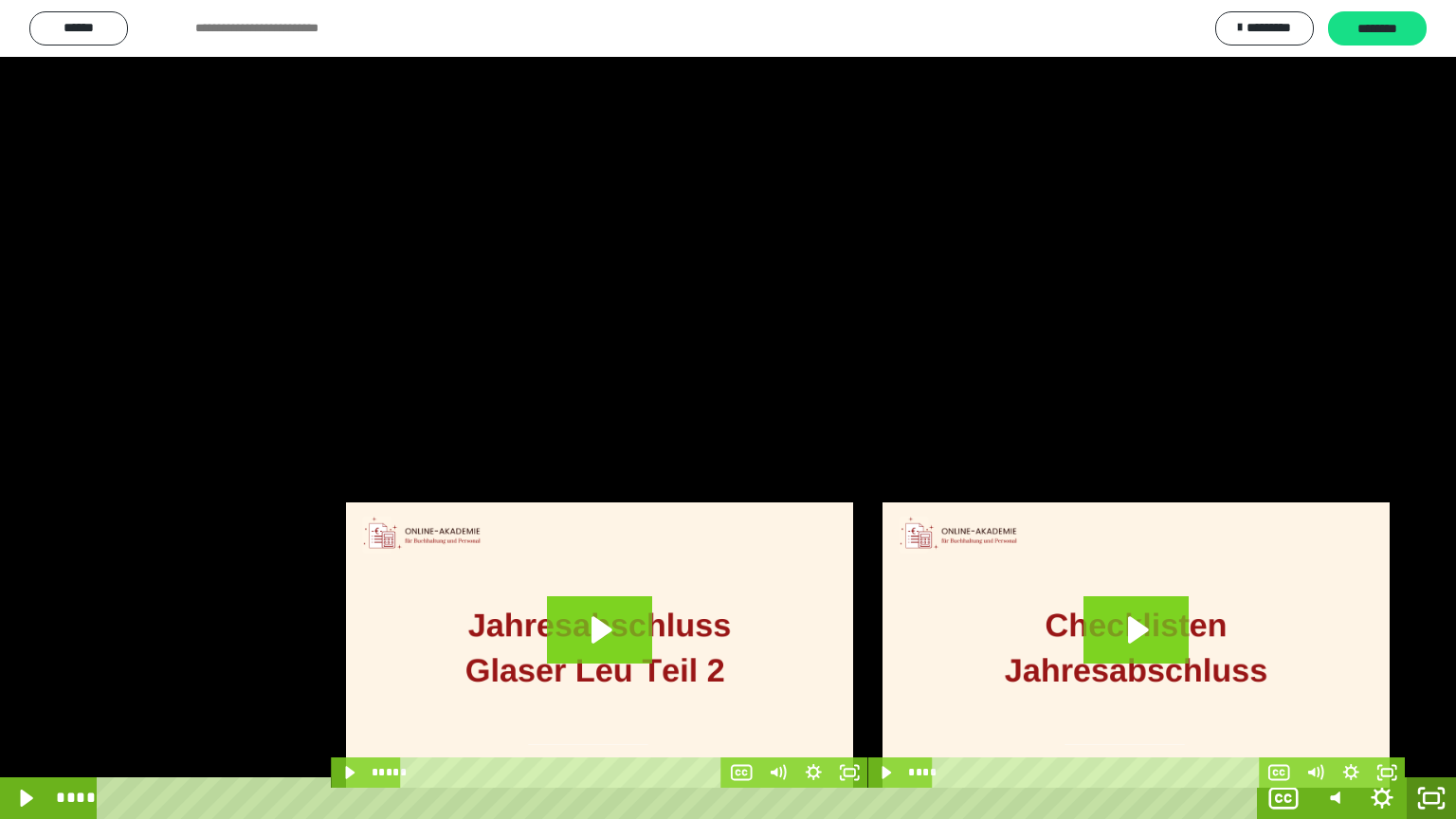 click 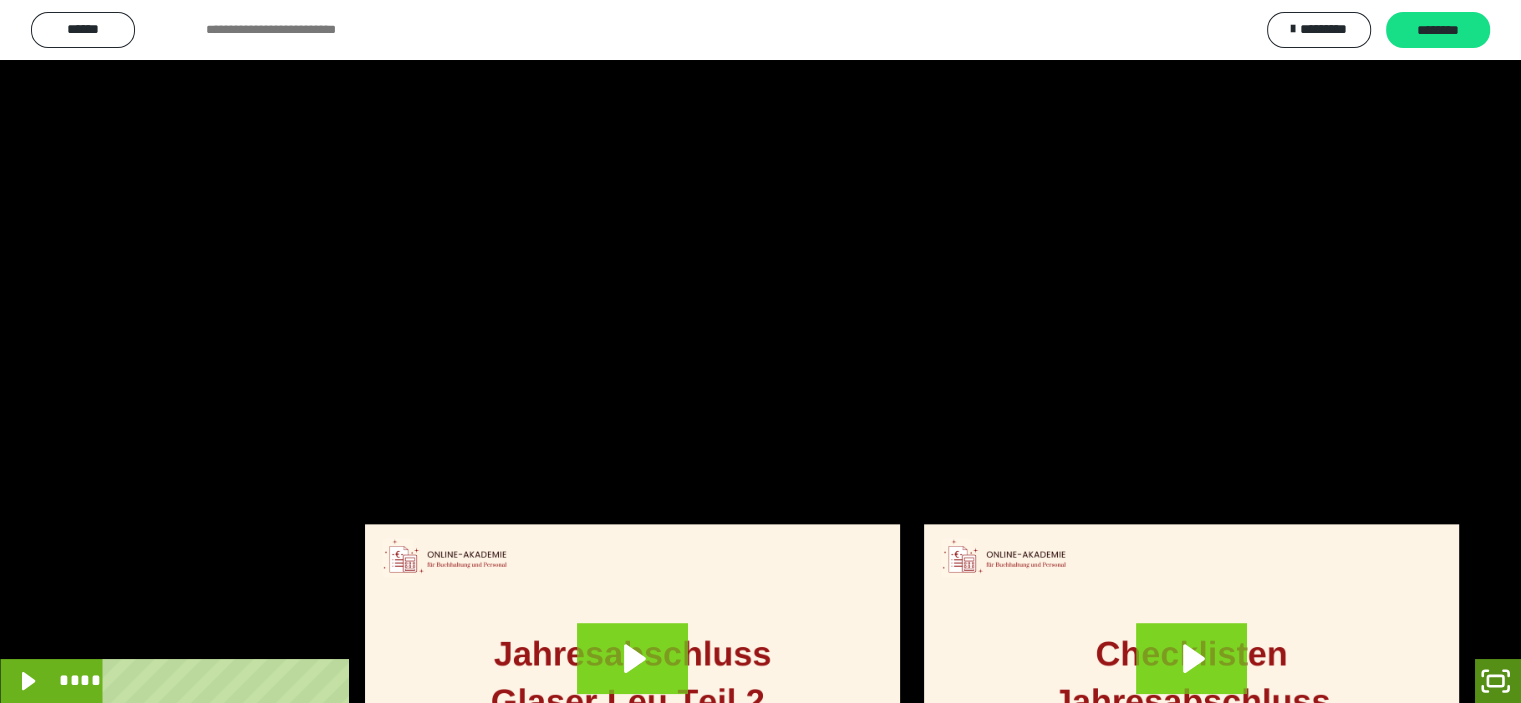 scroll, scrollTop: 4341, scrollLeft: 0, axis: vertical 